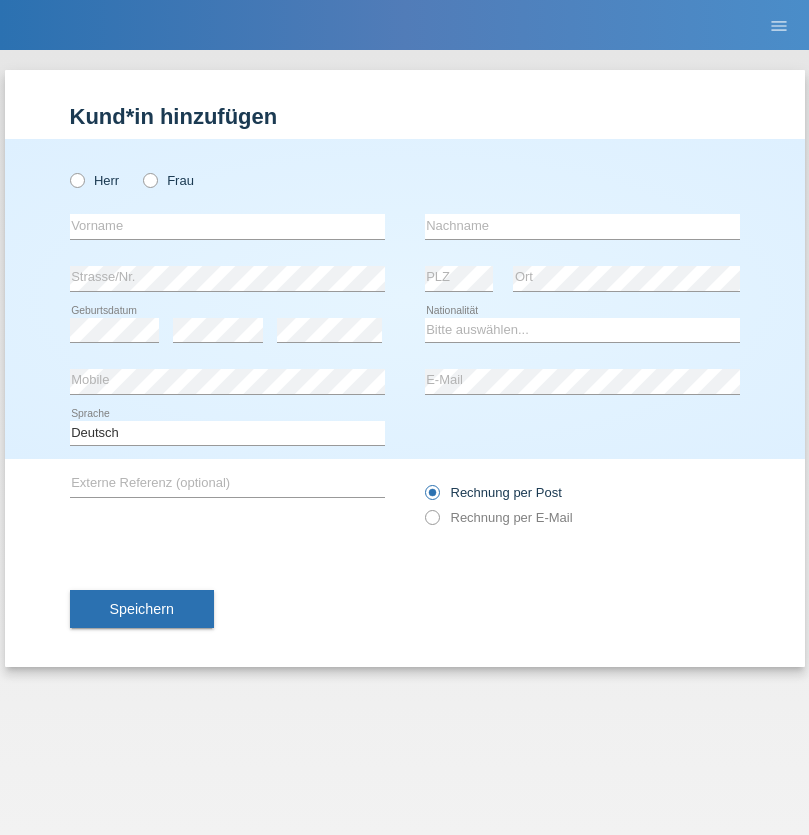 scroll, scrollTop: 0, scrollLeft: 0, axis: both 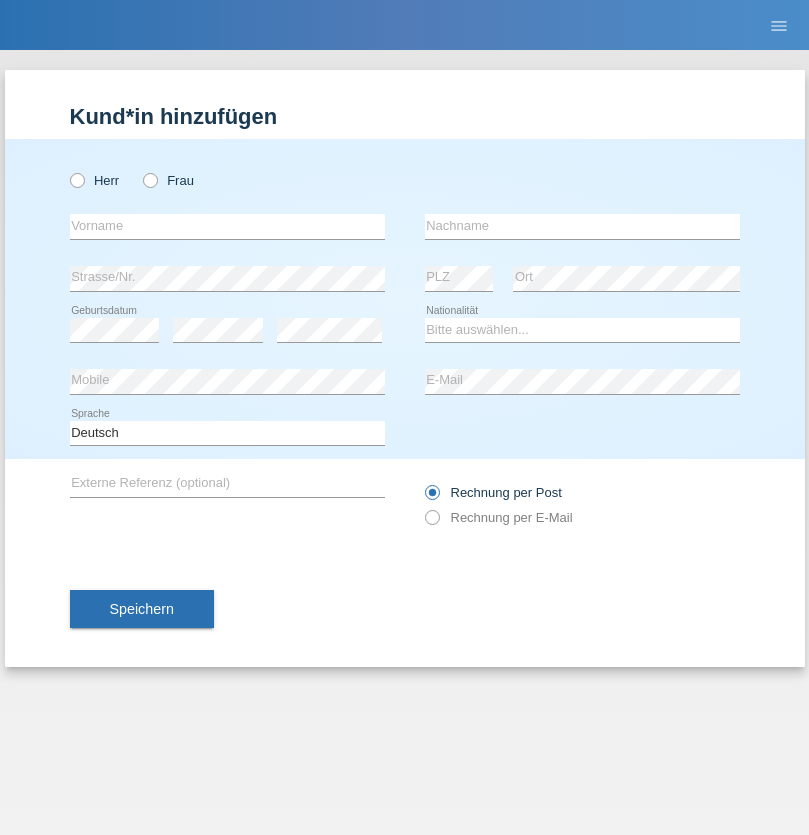 radio on "true" 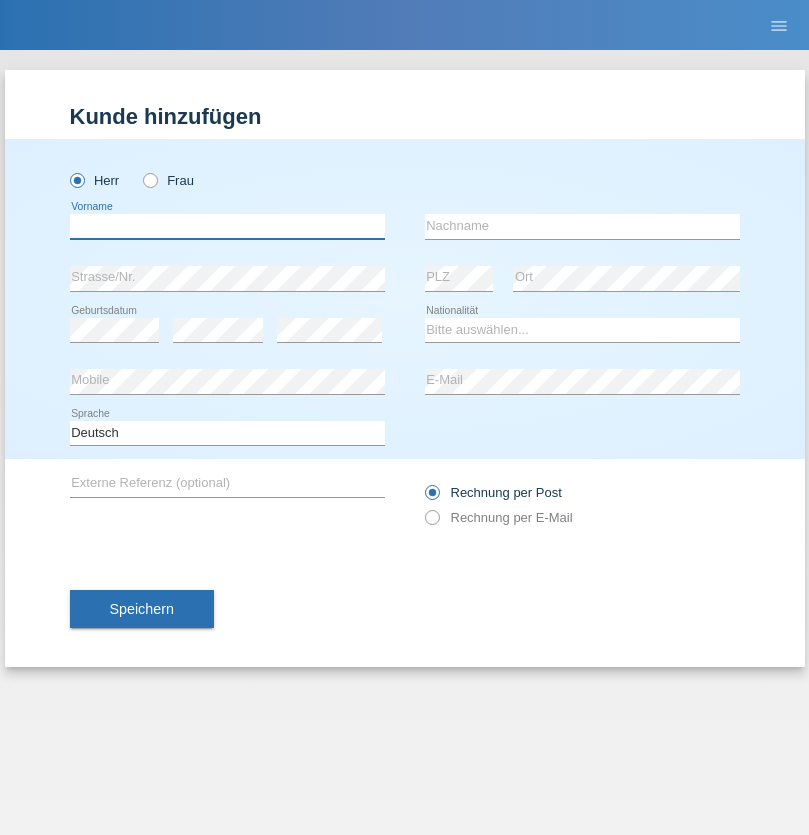 click at bounding box center (227, 226) 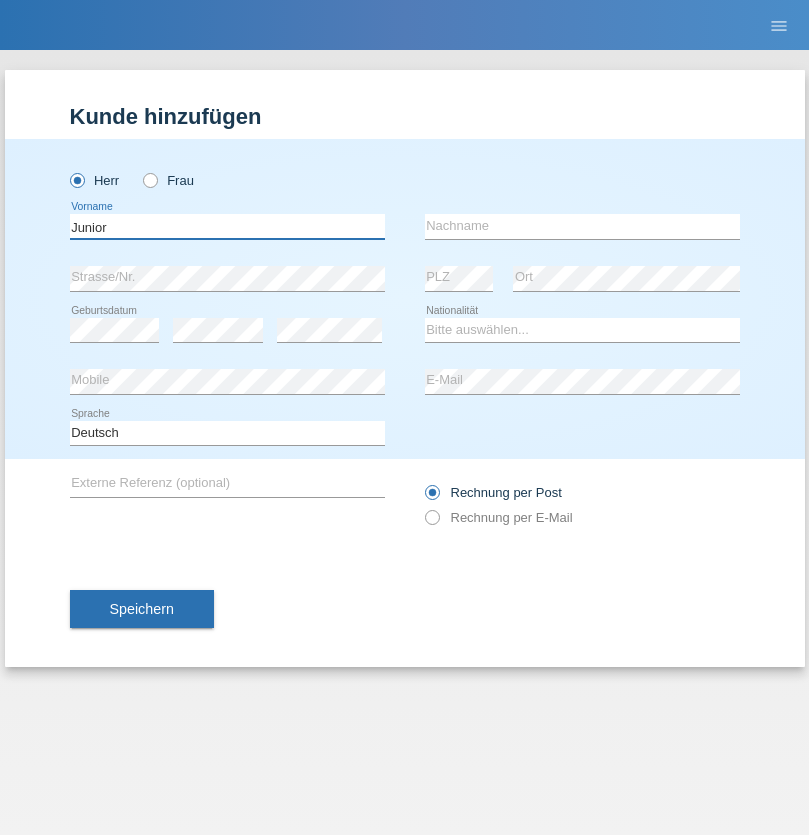 type on "Junior" 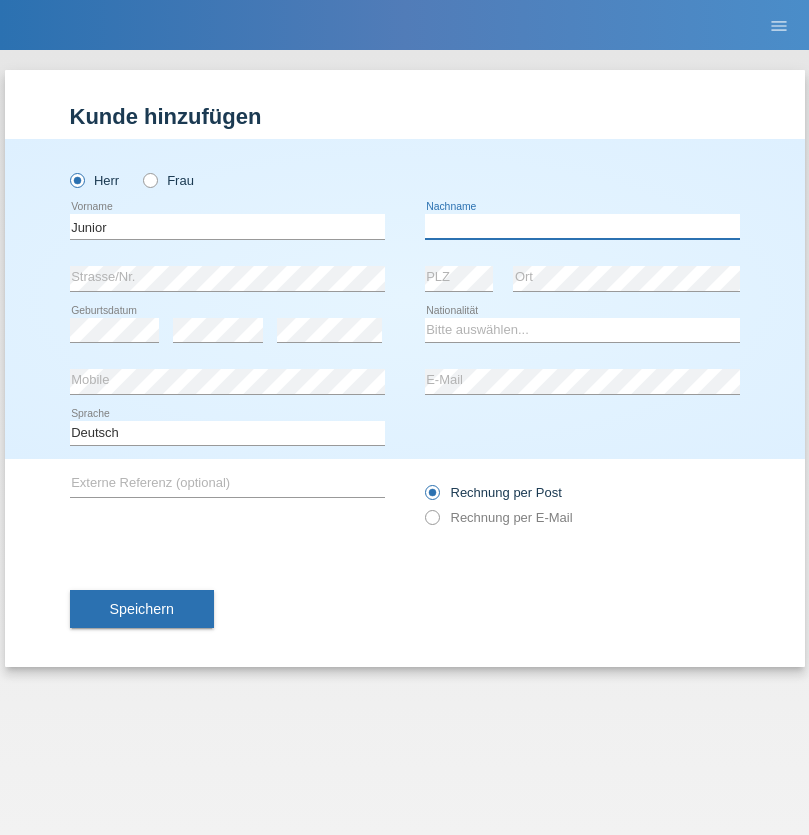 click at bounding box center [582, 226] 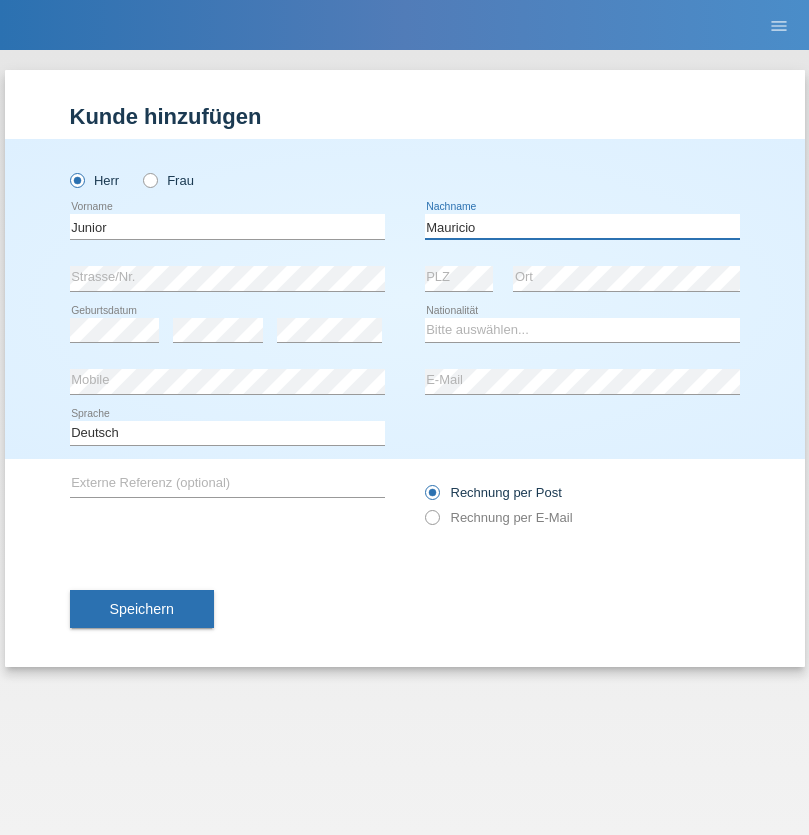 type on "Mauricio" 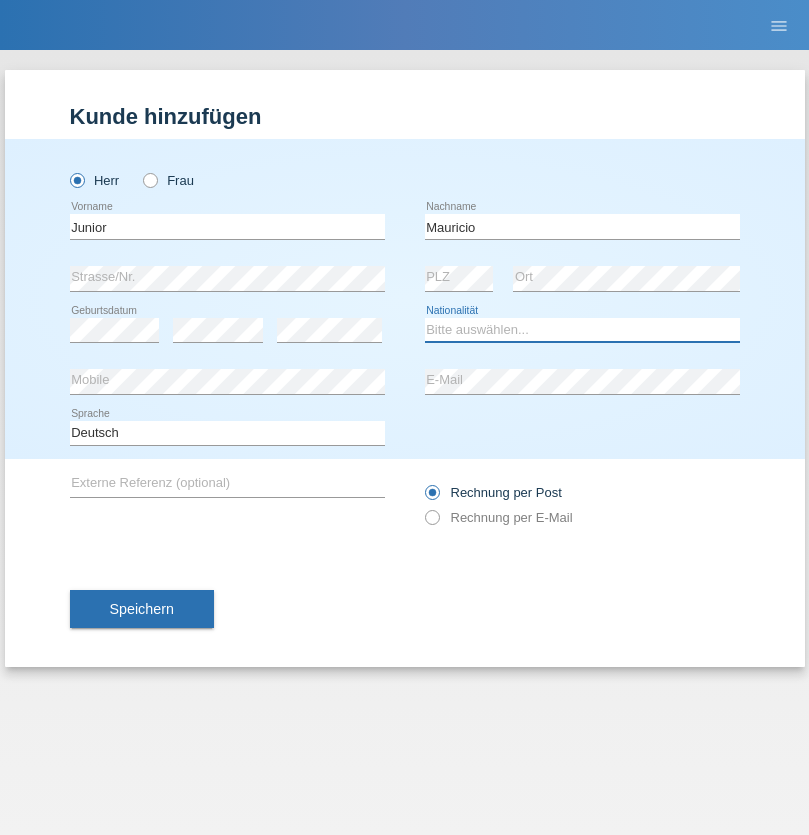 select on "CH" 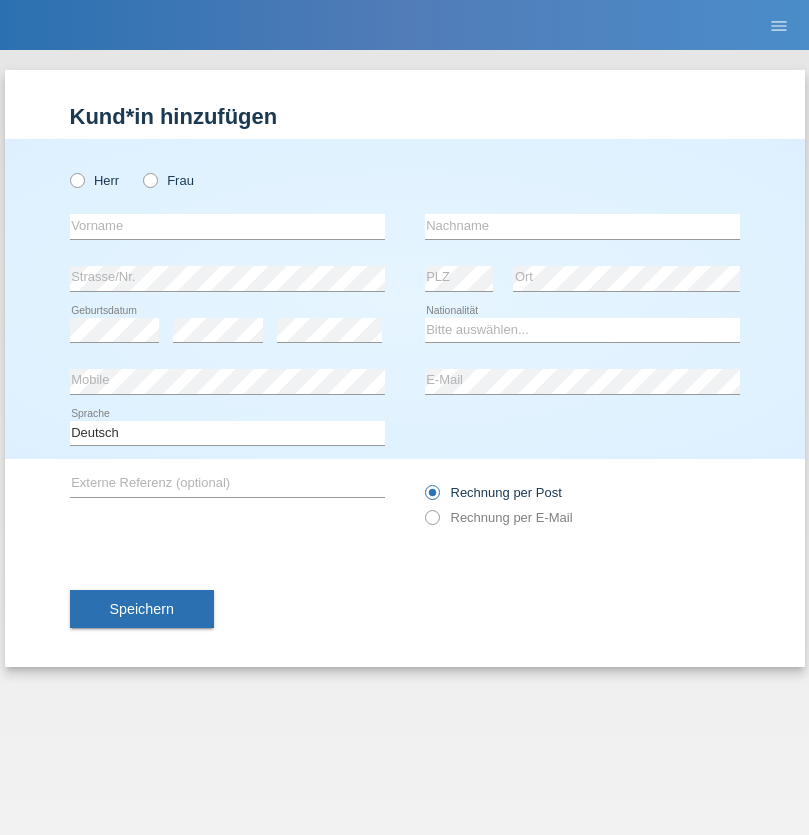 scroll, scrollTop: 0, scrollLeft: 0, axis: both 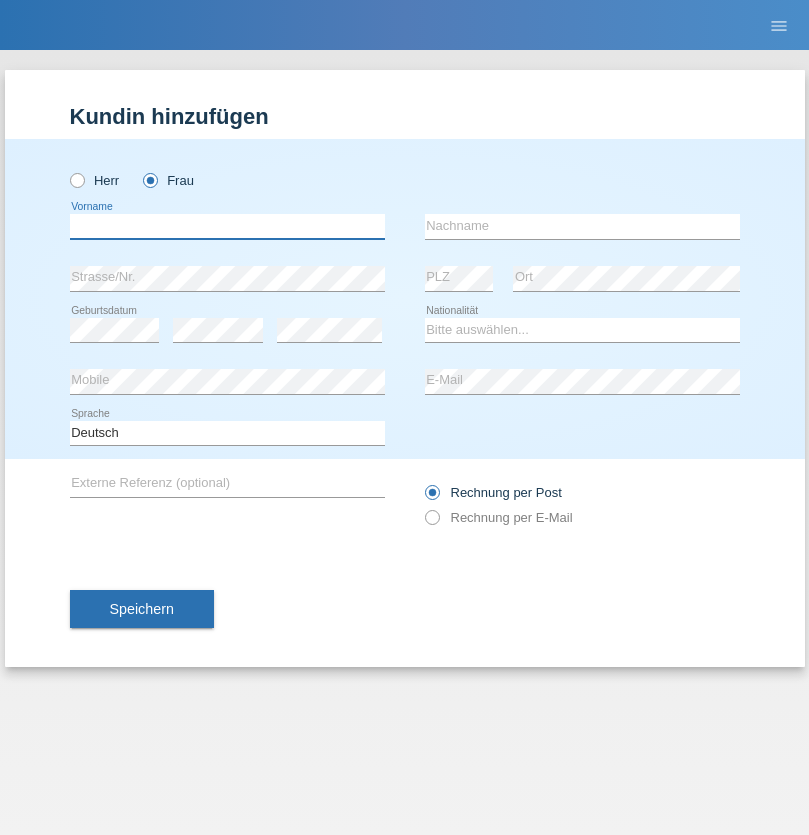 click at bounding box center (227, 226) 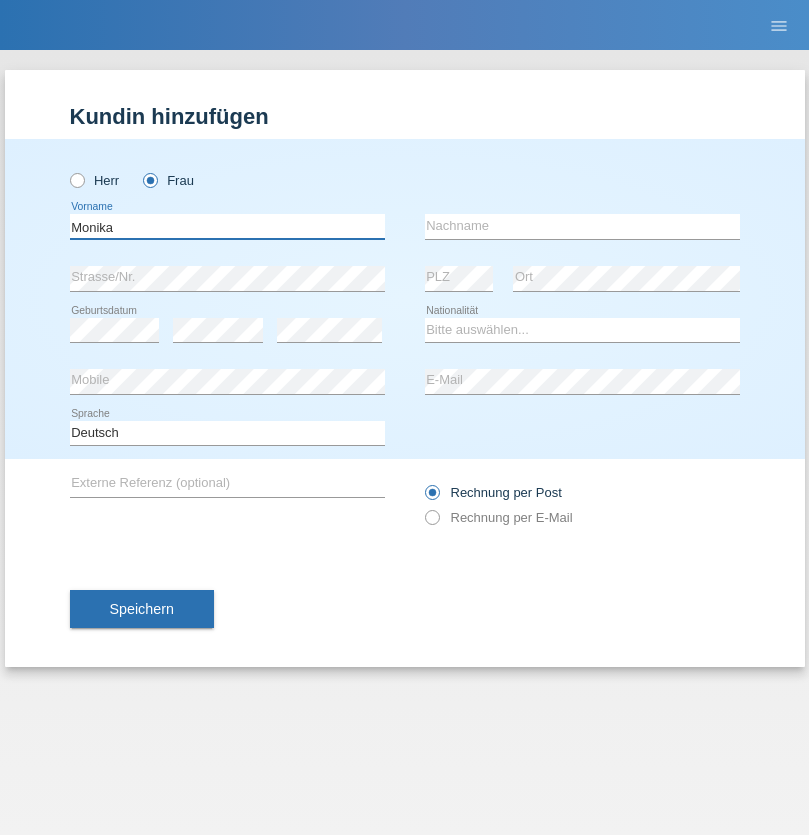type on "Monika" 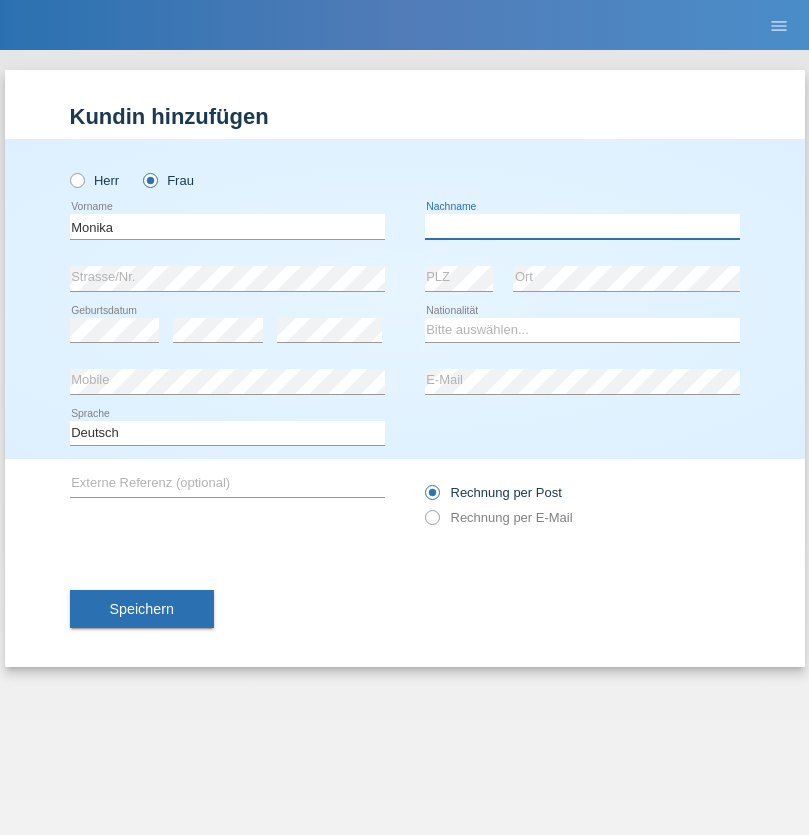 click at bounding box center [582, 226] 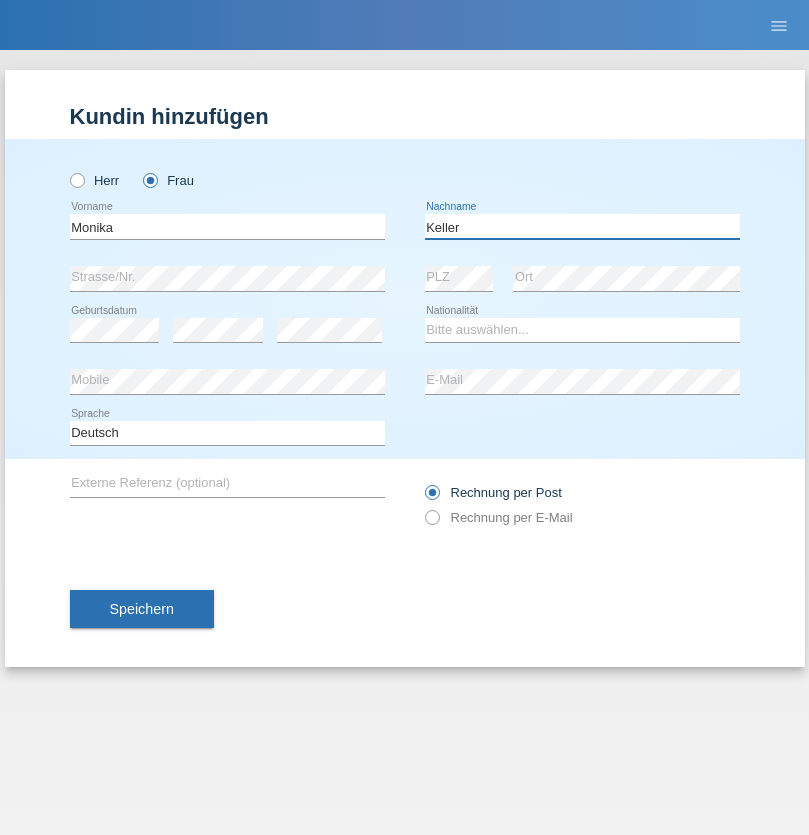 type on "Keller" 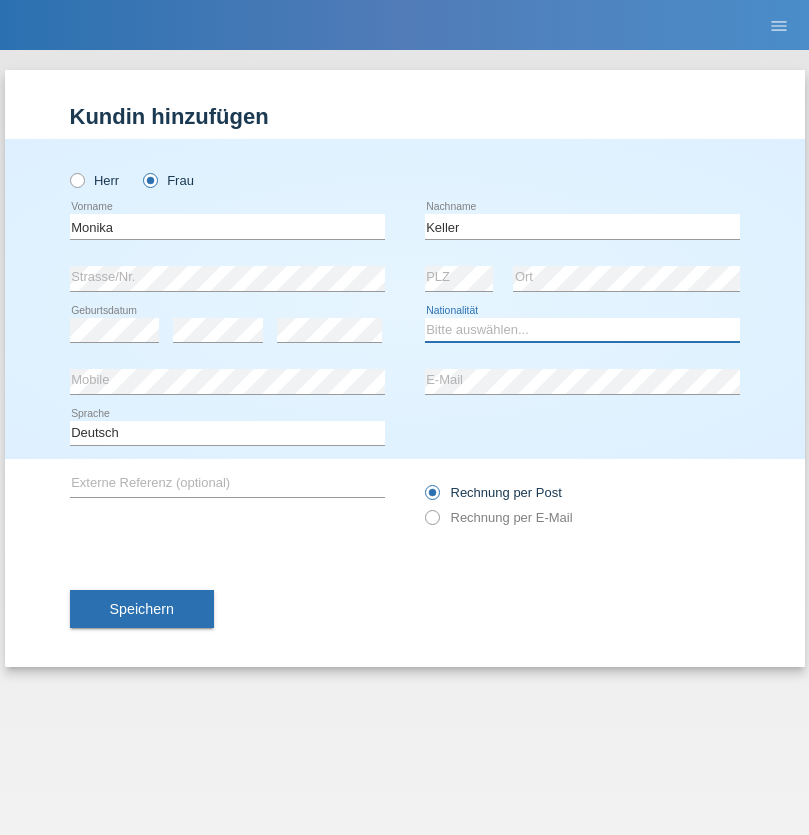 select on "CH" 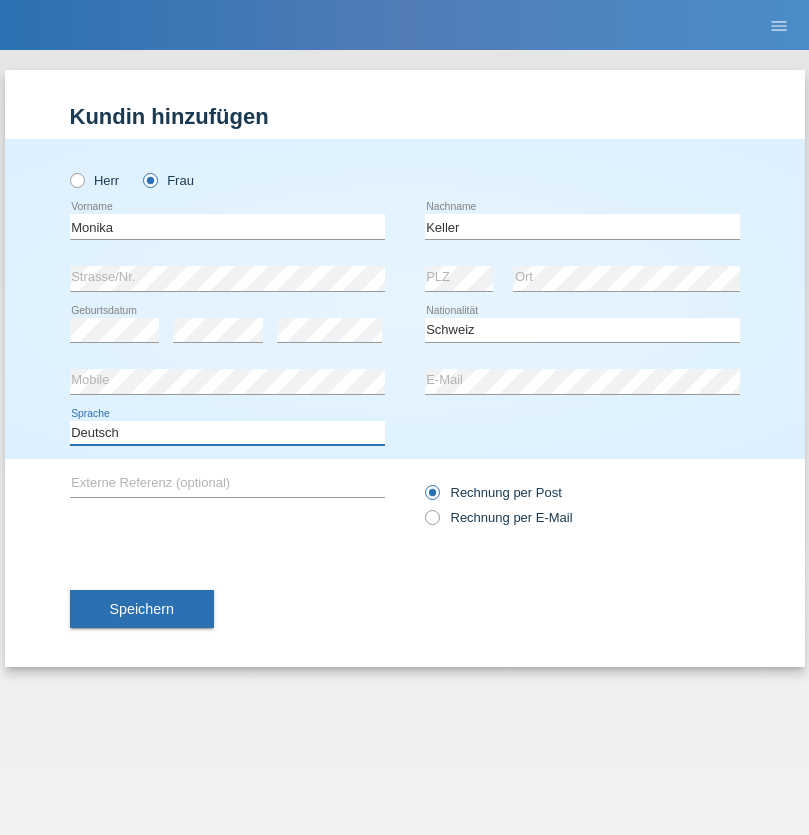 select on "en" 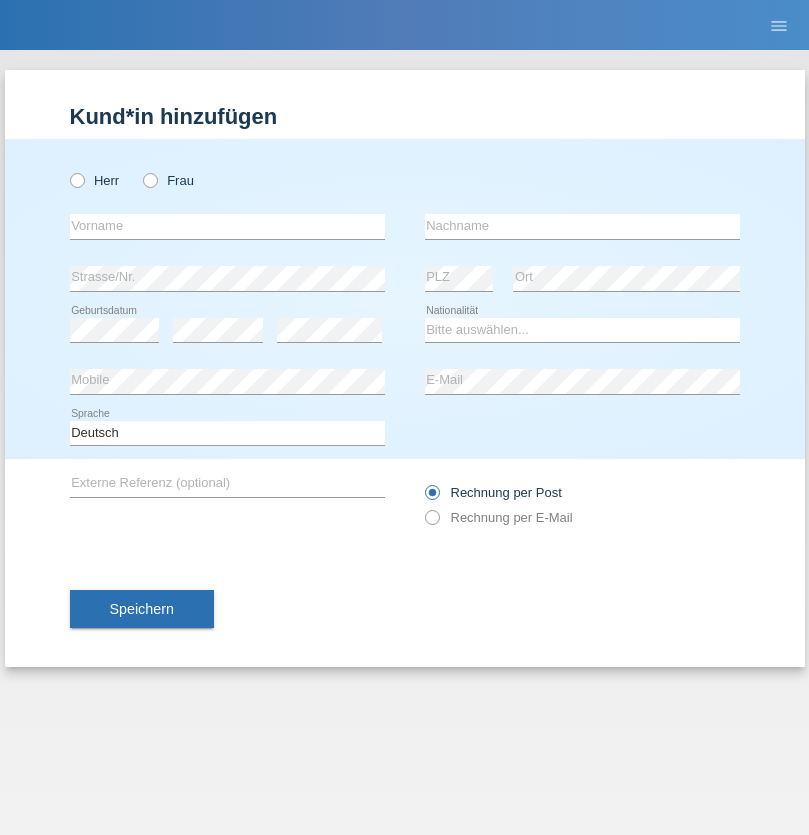 scroll, scrollTop: 0, scrollLeft: 0, axis: both 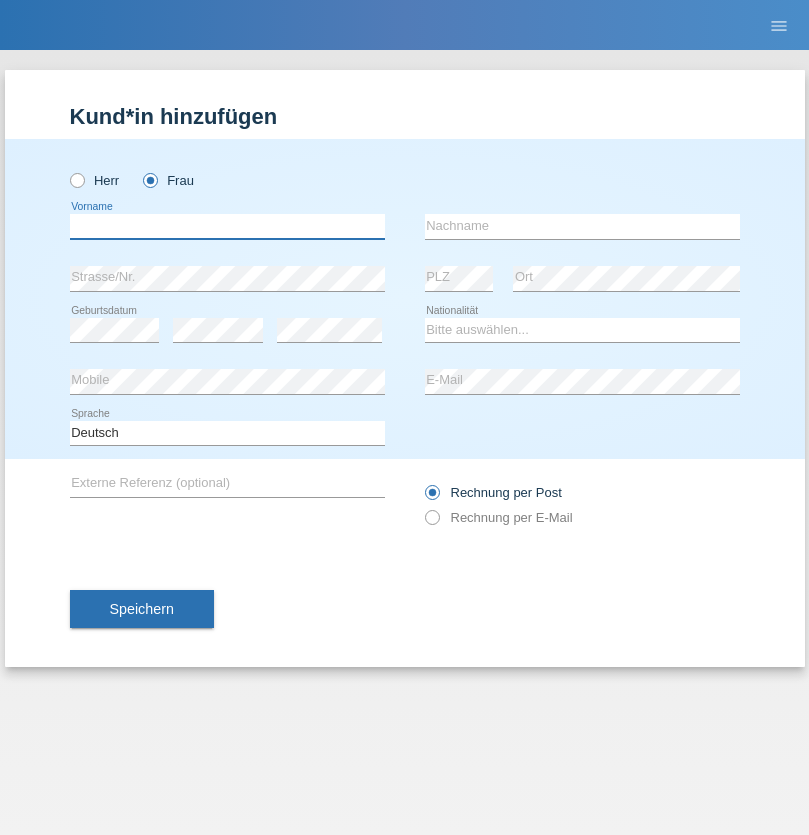 click at bounding box center [227, 226] 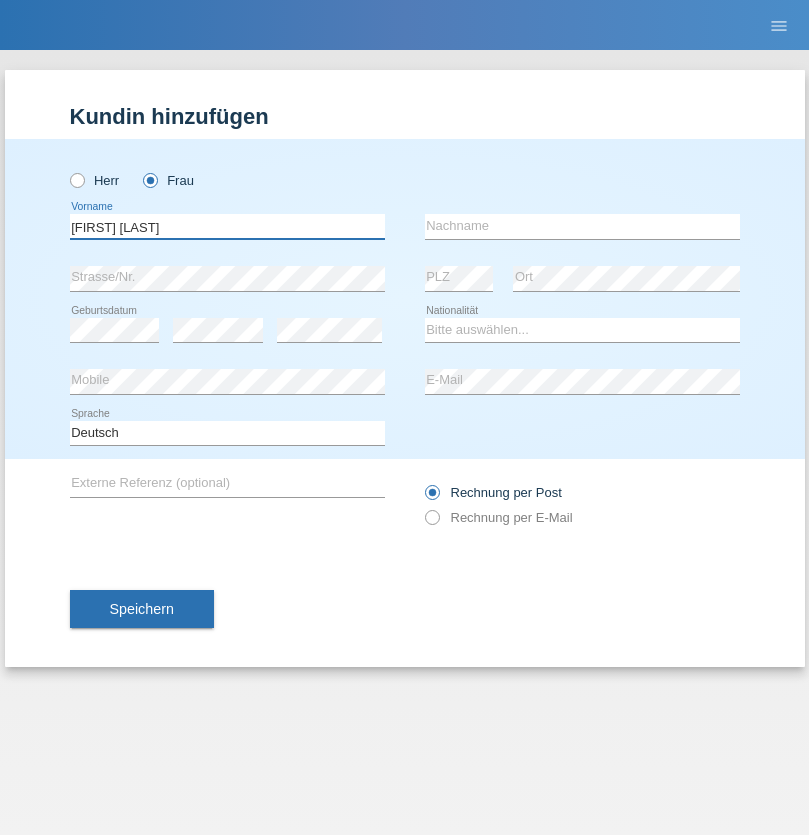 type on "Maria Fernanda" 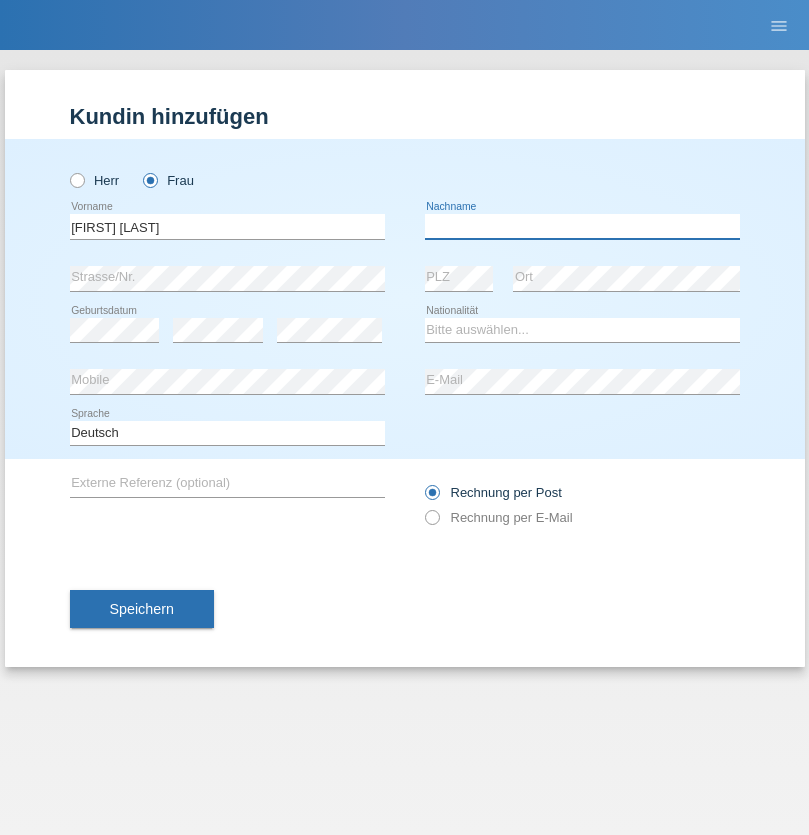 click at bounding box center [582, 226] 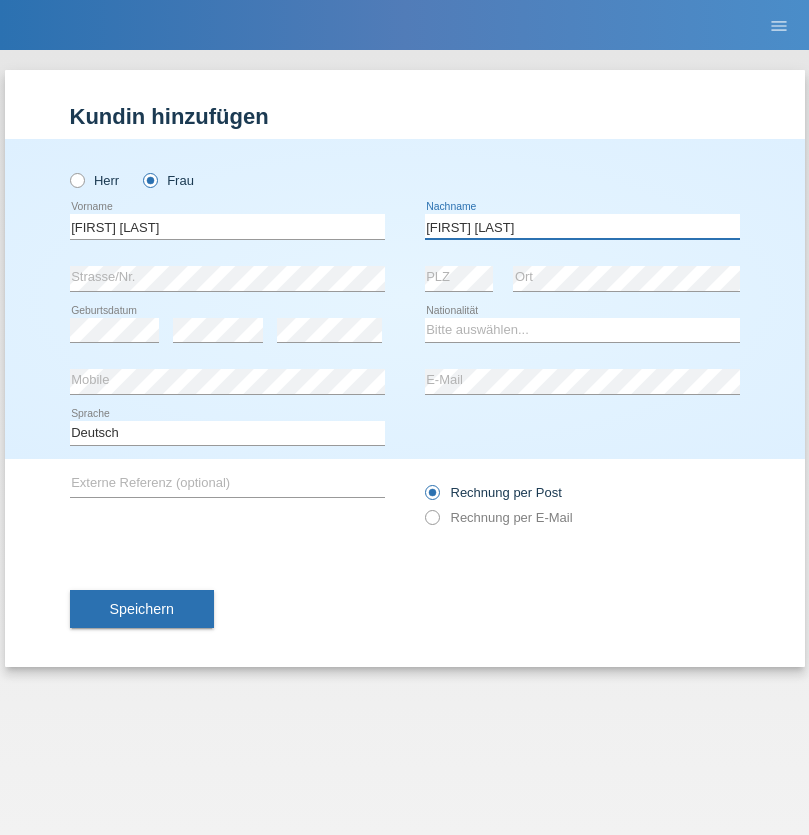 type on "Knusel Campillo" 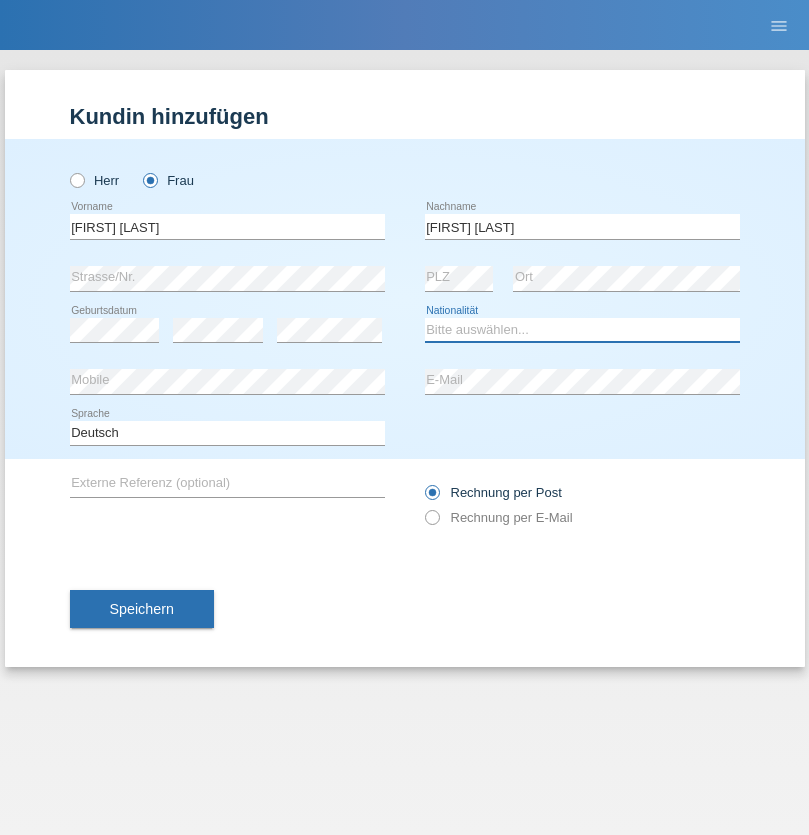 select on "CH" 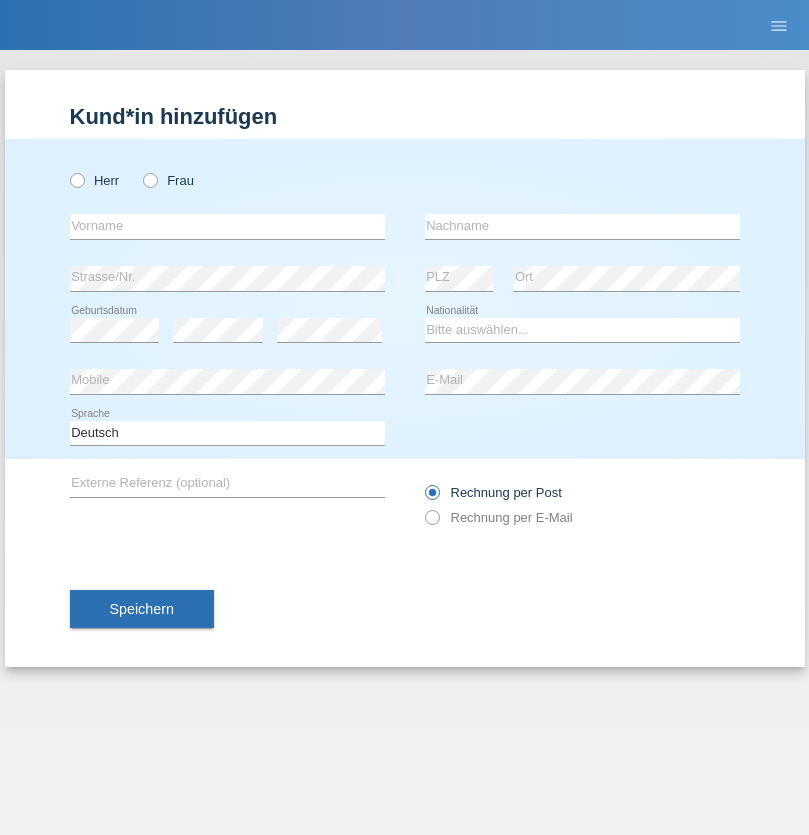 scroll, scrollTop: 0, scrollLeft: 0, axis: both 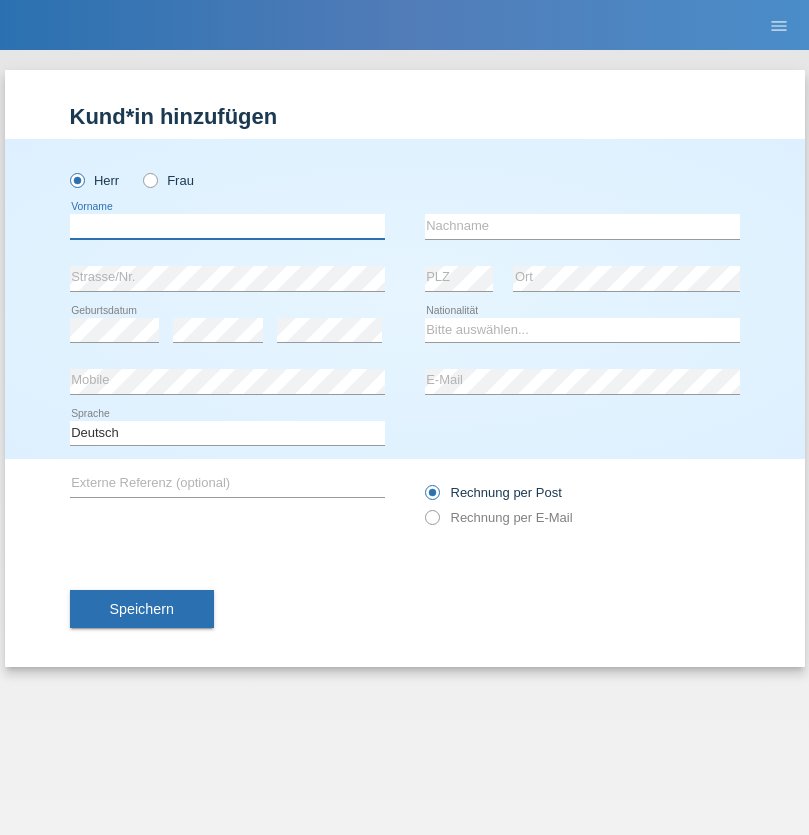 click at bounding box center [227, 226] 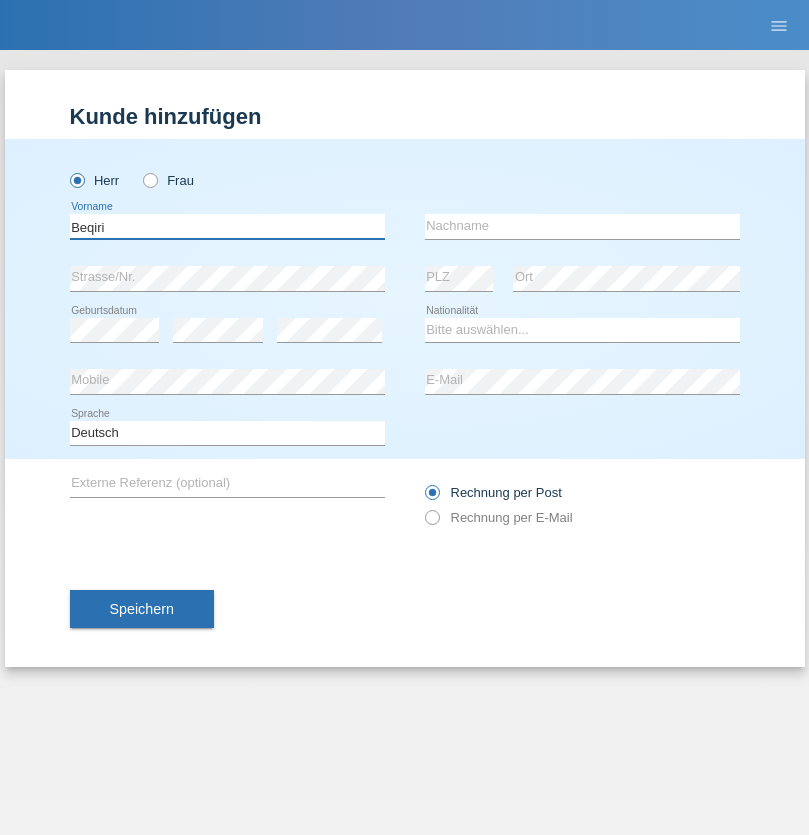 type on "Beqiri" 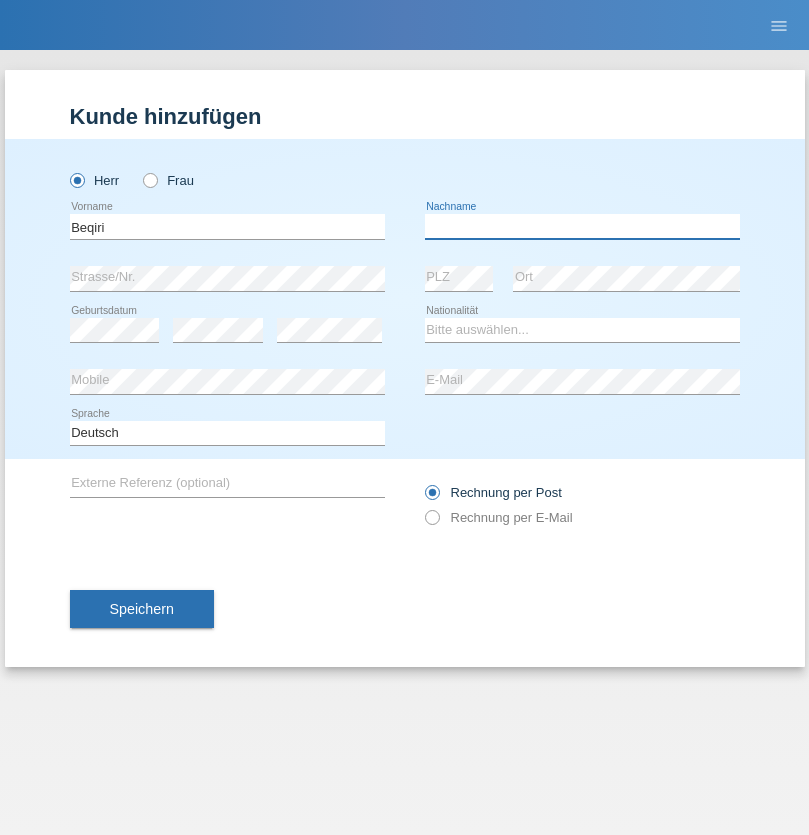click at bounding box center [582, 226] 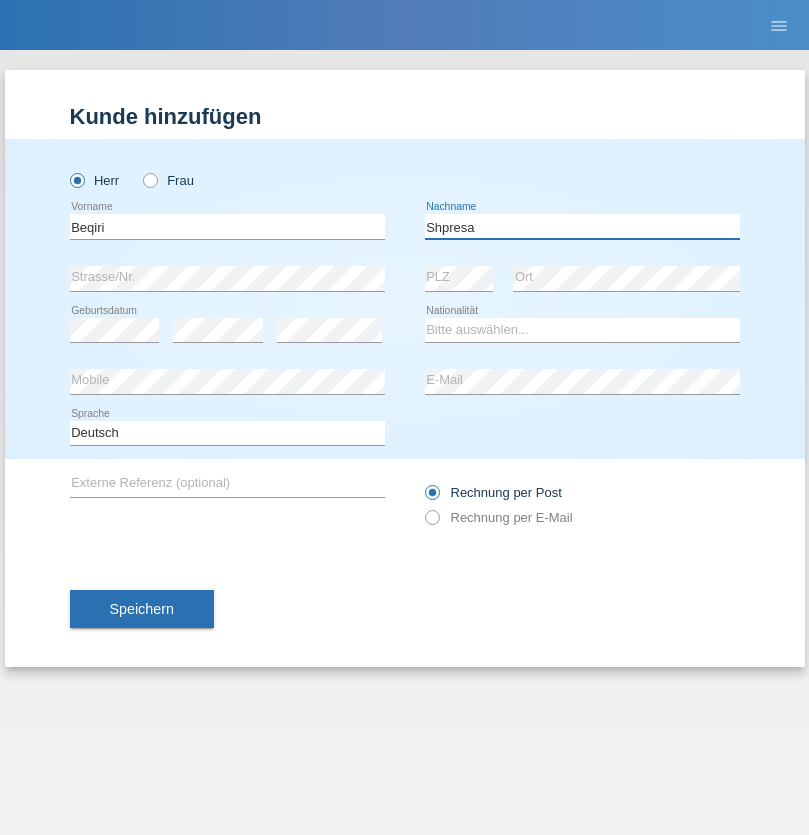 type on "Shpresa" 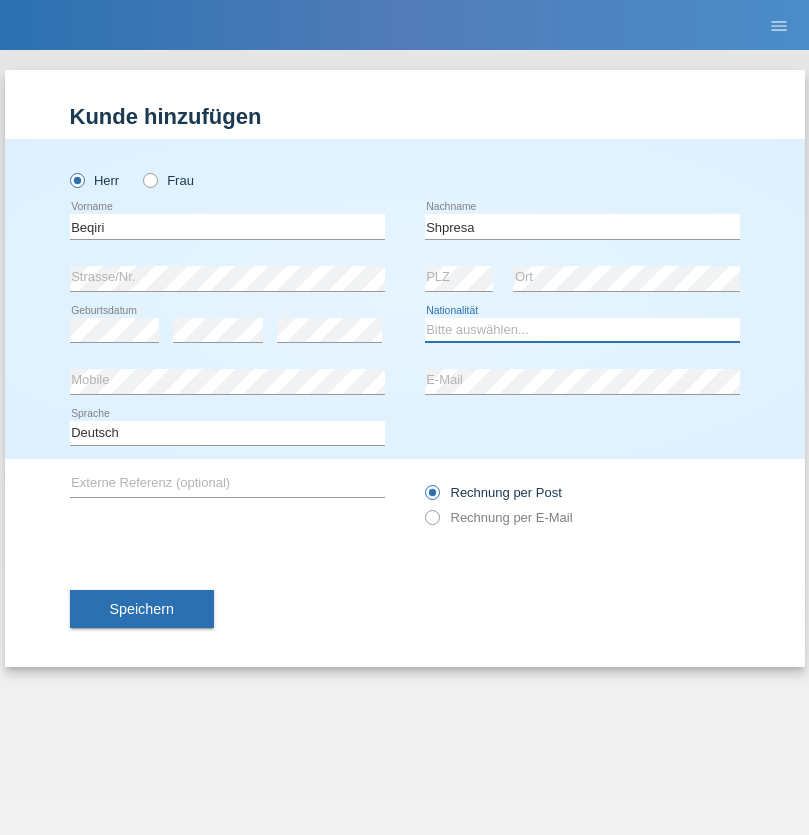 select on "XK" 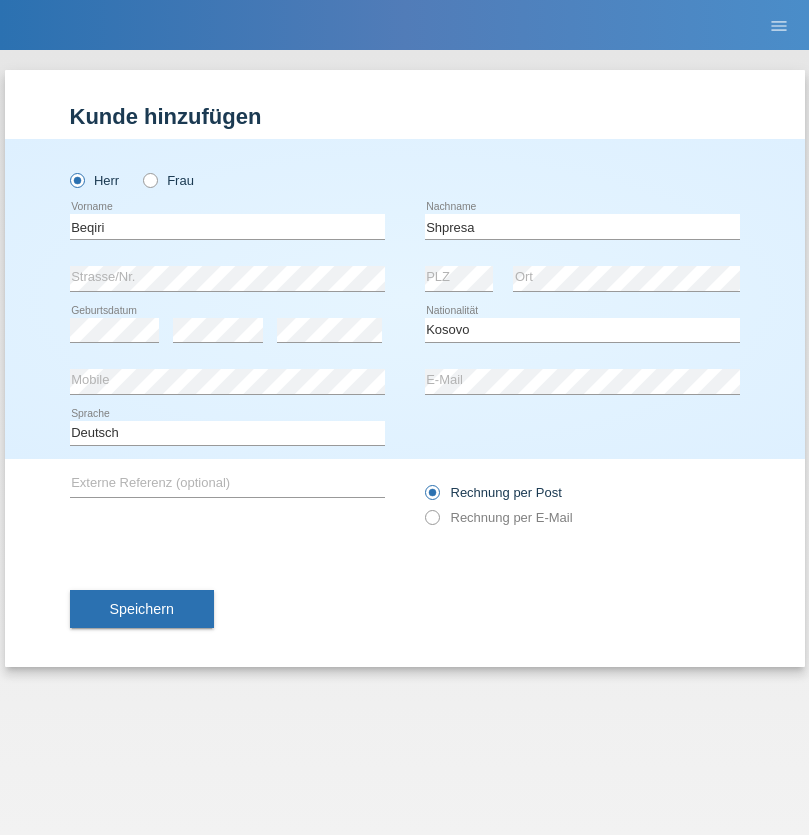 select on "C" 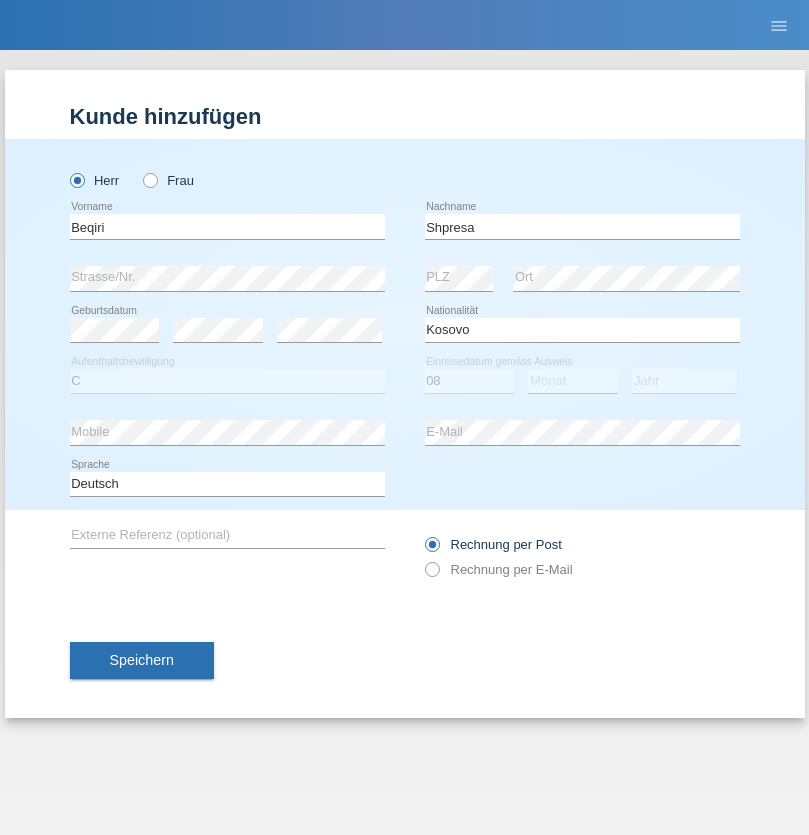select on "02" 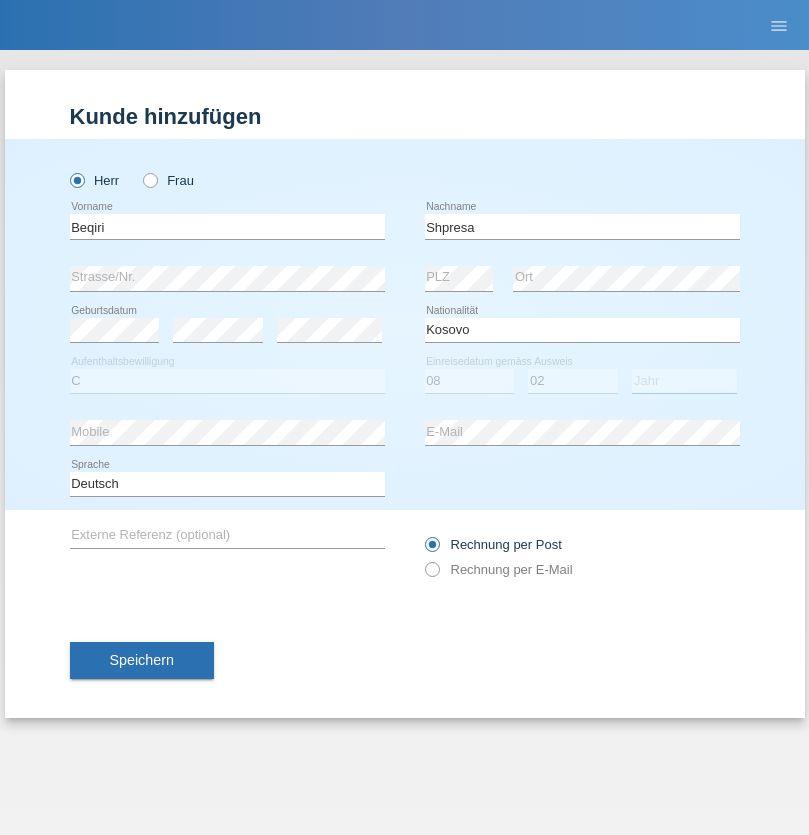 select on "1979" 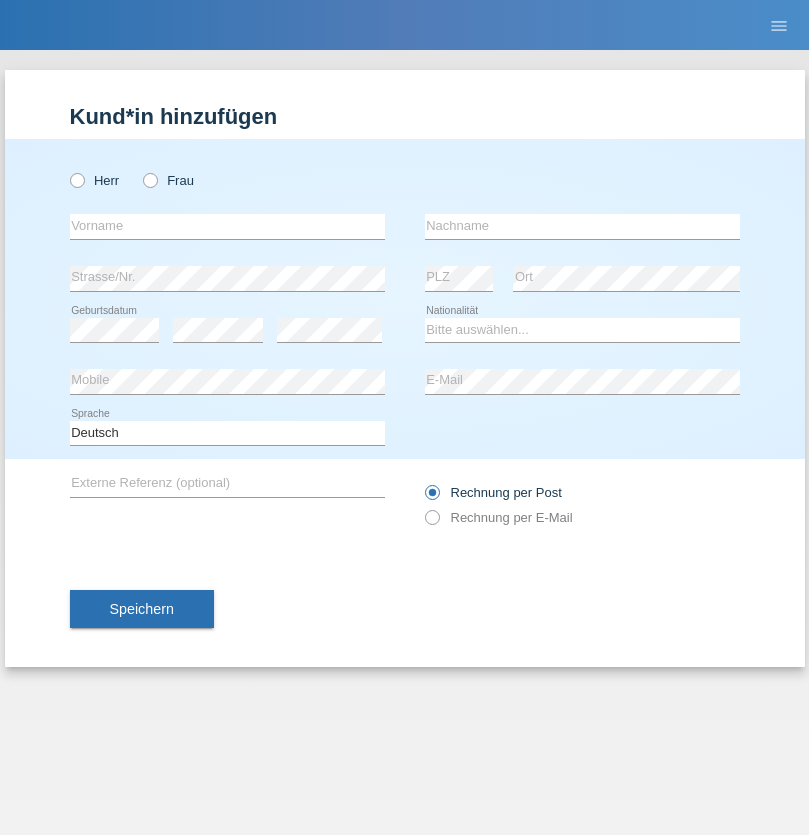 scroll, scrollTop: 0, scrollLeft: 0, axis: both 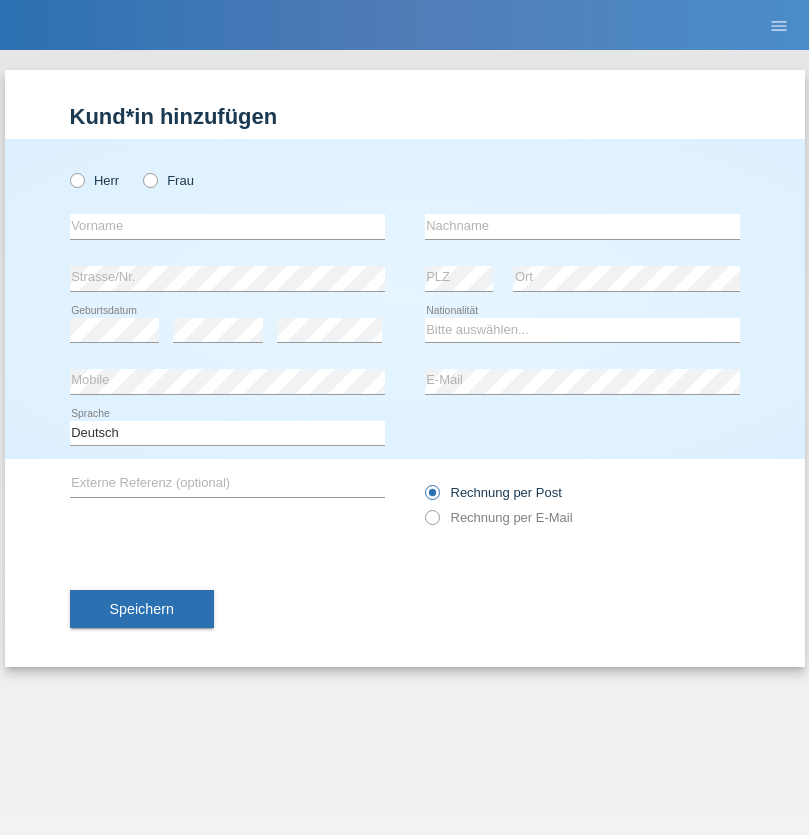 radio on "true" 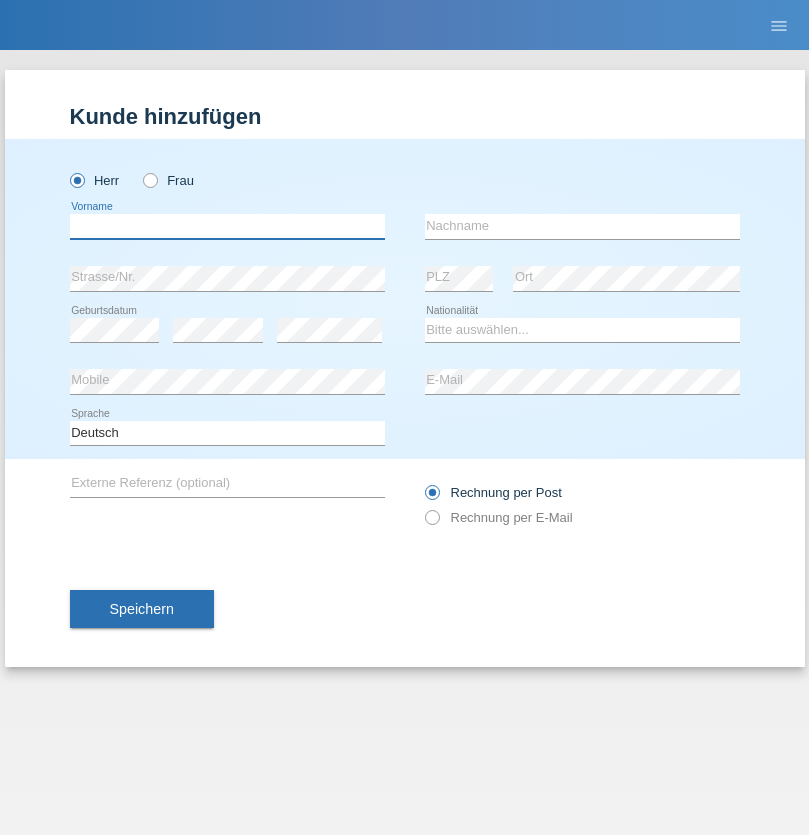 click at bounding box center [227, 226] 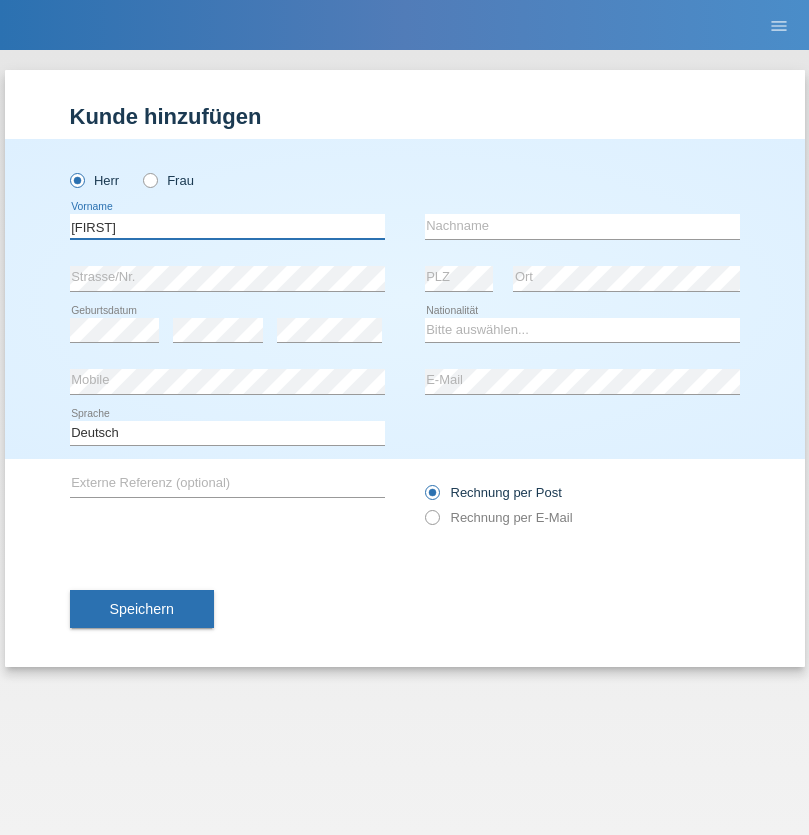 type on "[FIRST]" 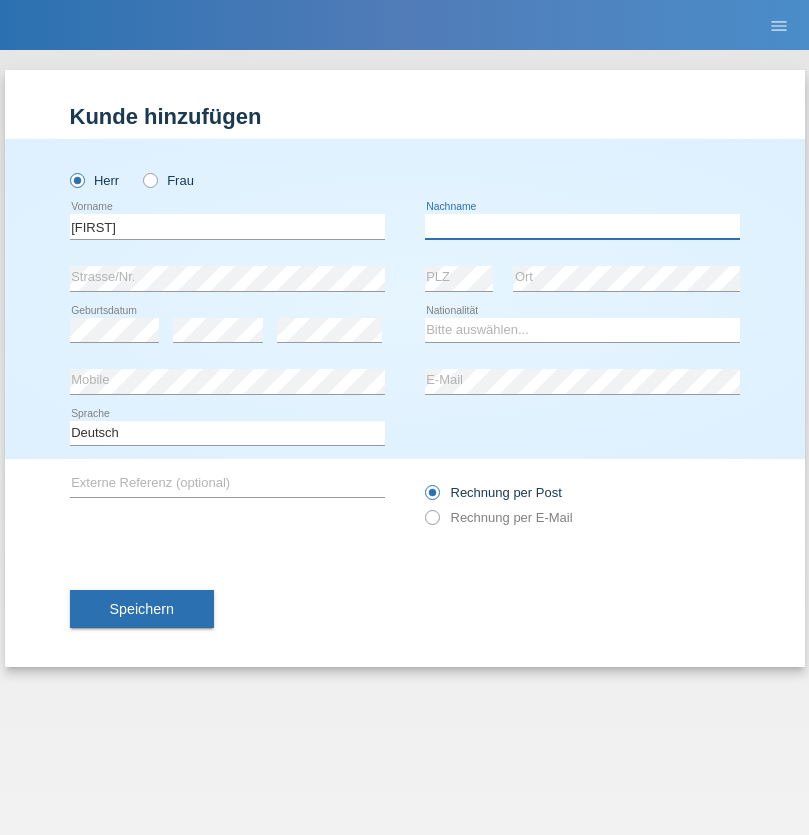click at bounding box center (582, 226) 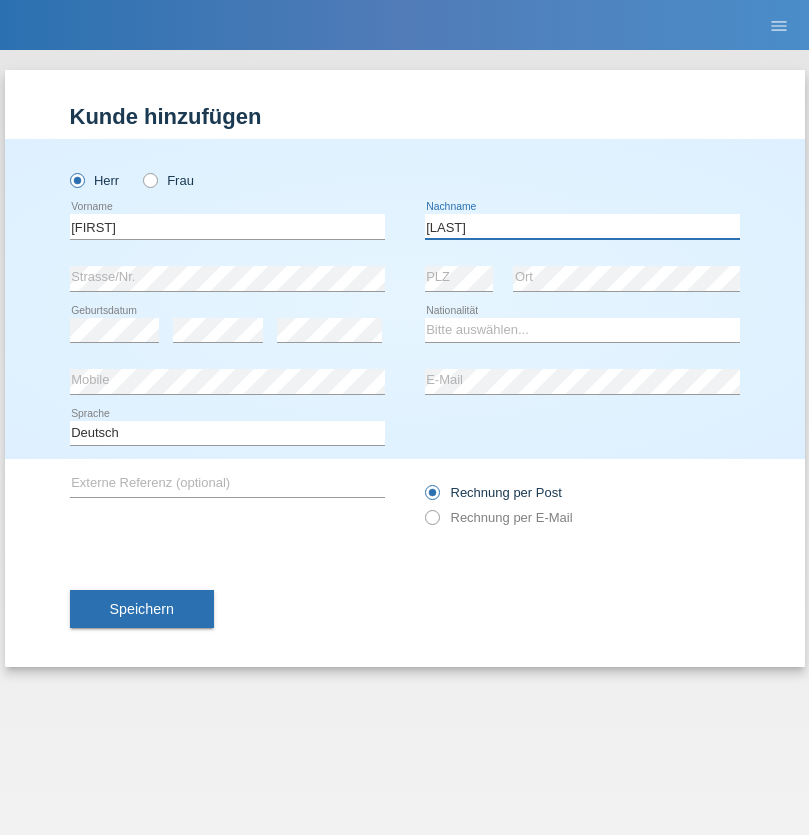 type on "[LAST]" 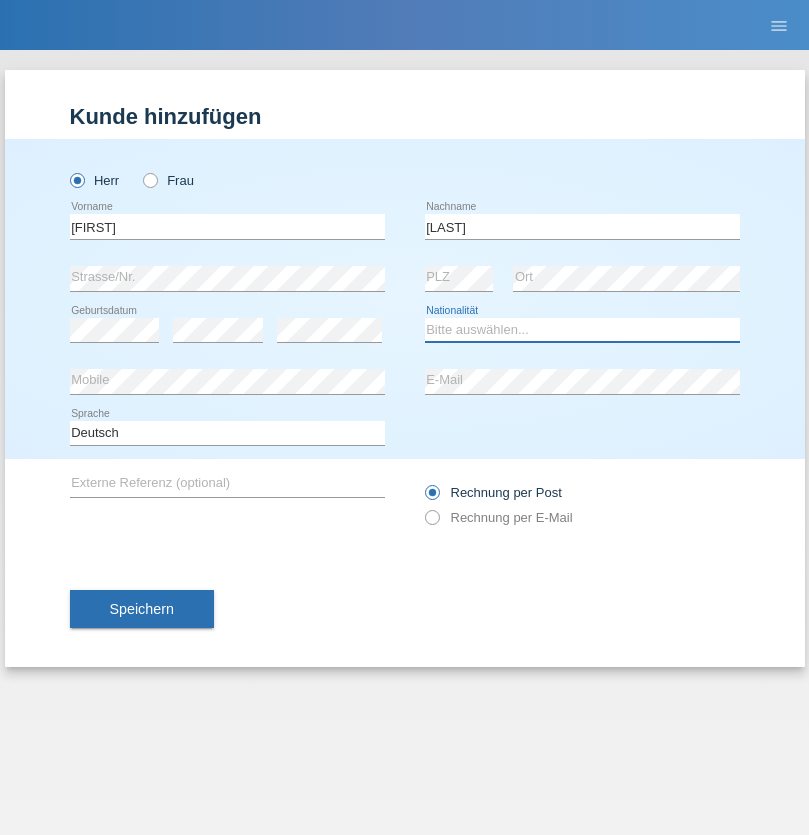 select on "CH" 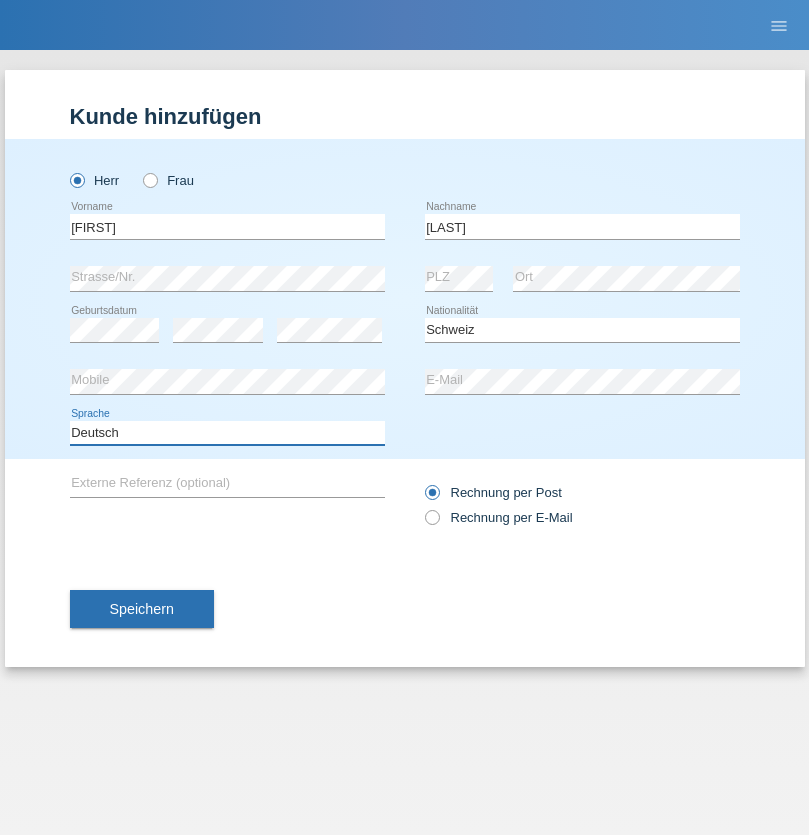 select on "en" 